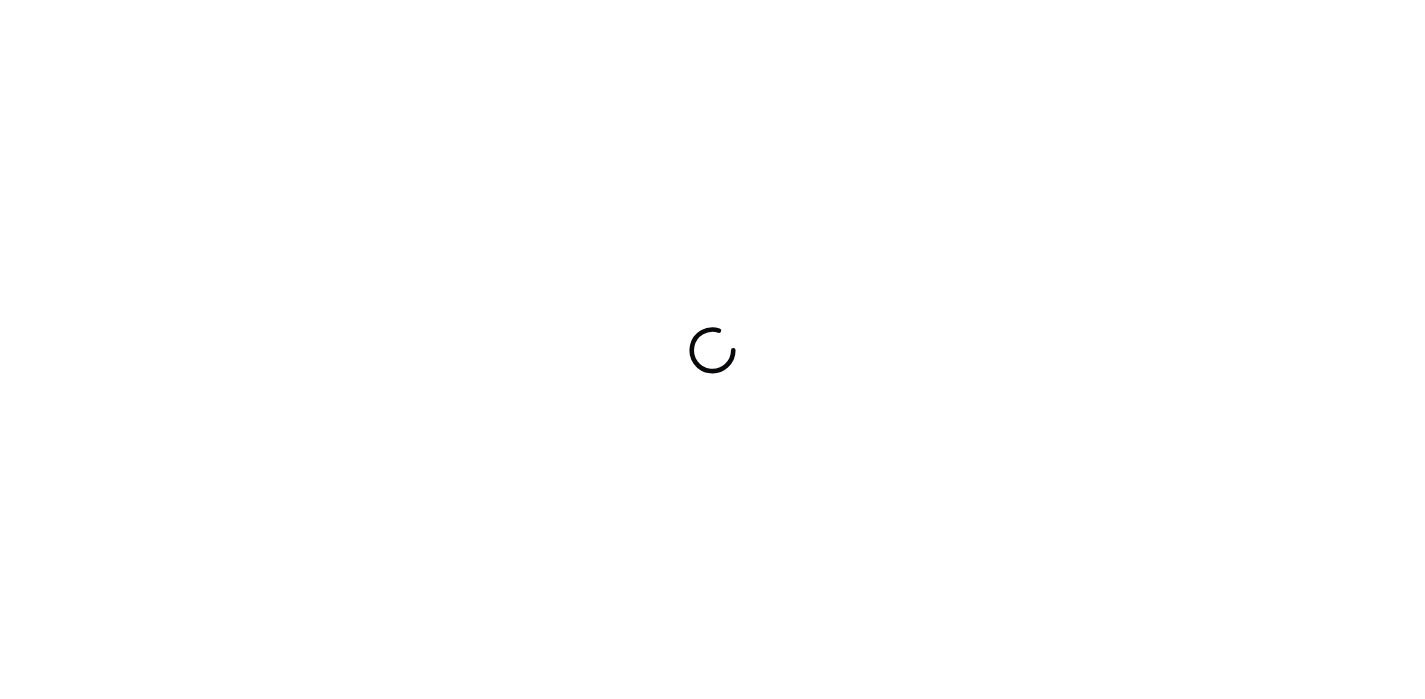 scroll, scrollTop: 0, scrollLeft: 0, axis: both 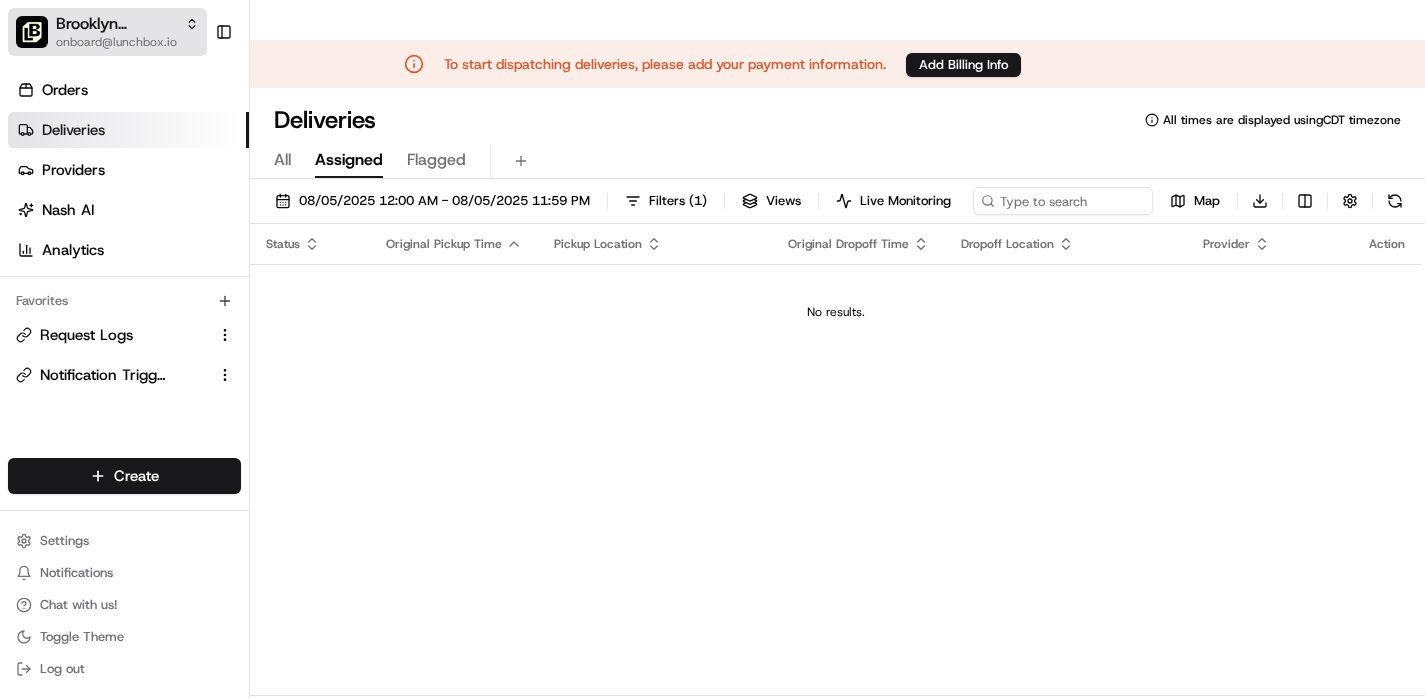 click on "onboard@lunchbox.io" at bounding box center (127, 42) 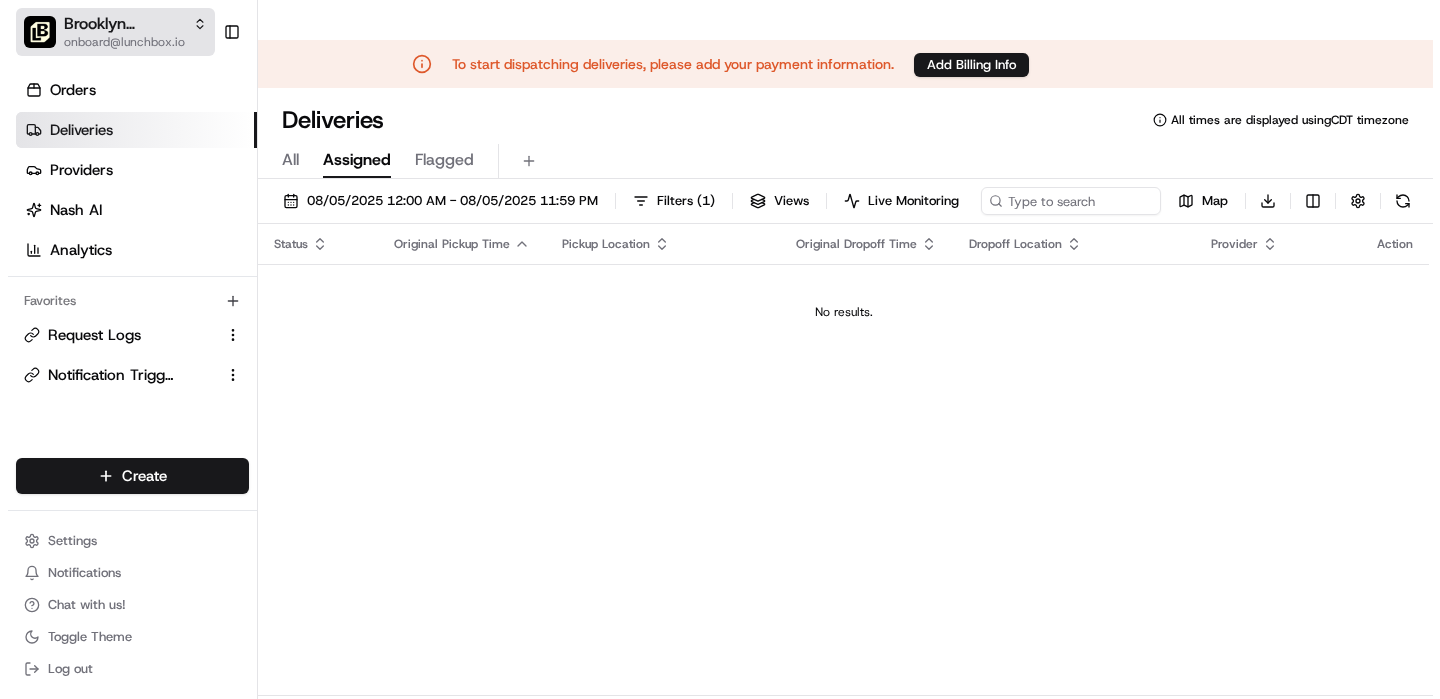 scroll, scrollTop: 0, scrollLeft: 0, axis: both 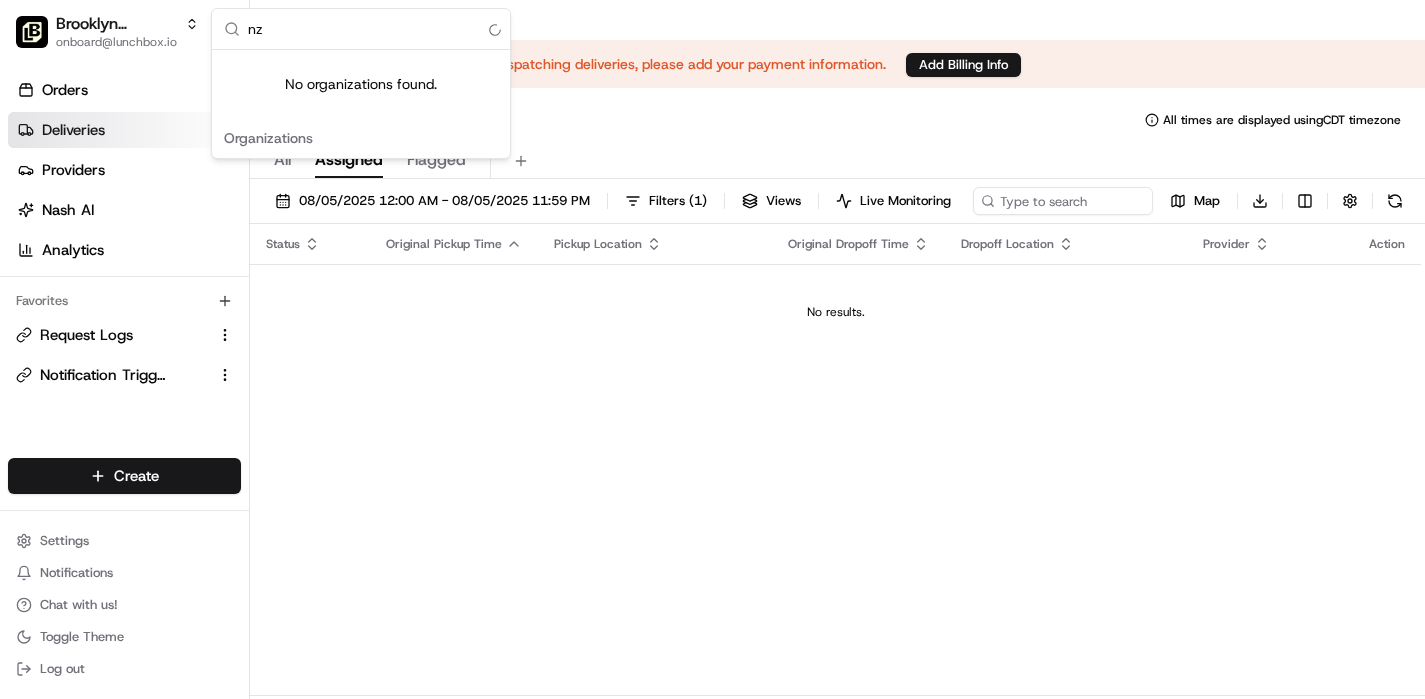 type on "n" 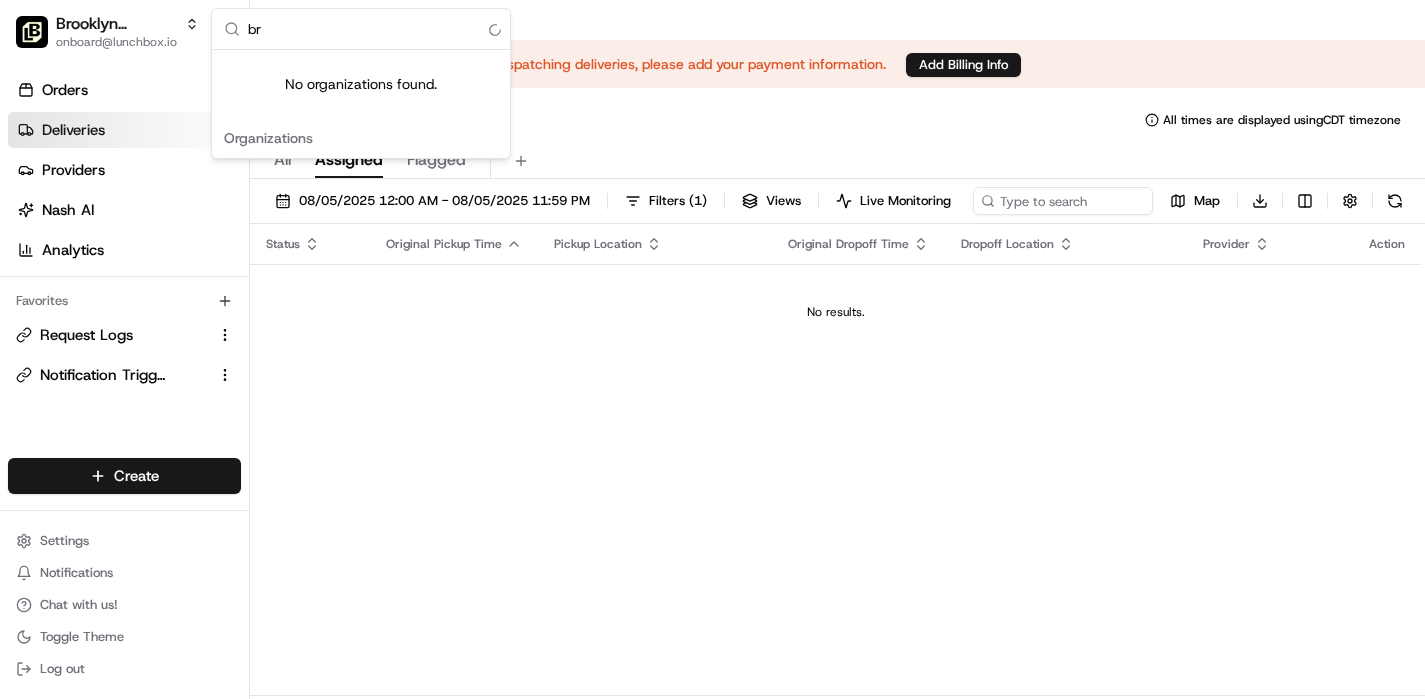 type on "b" 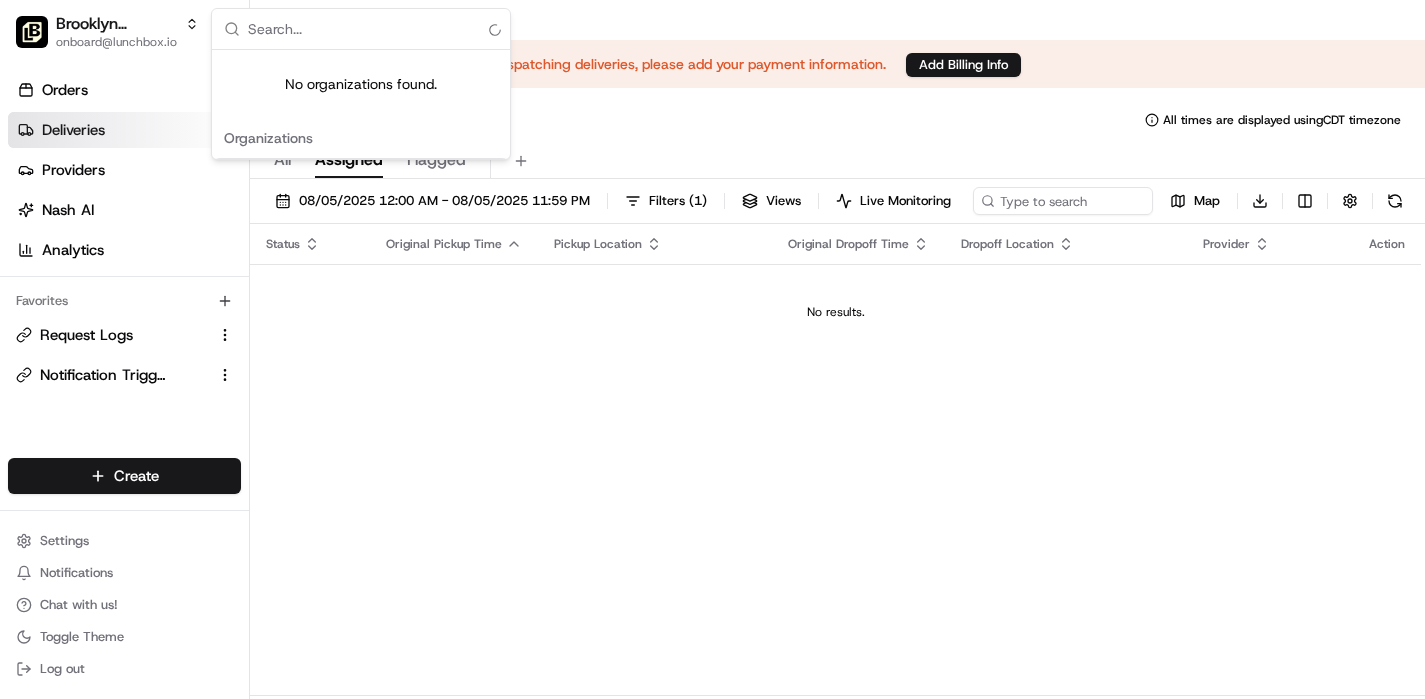 type on "t" 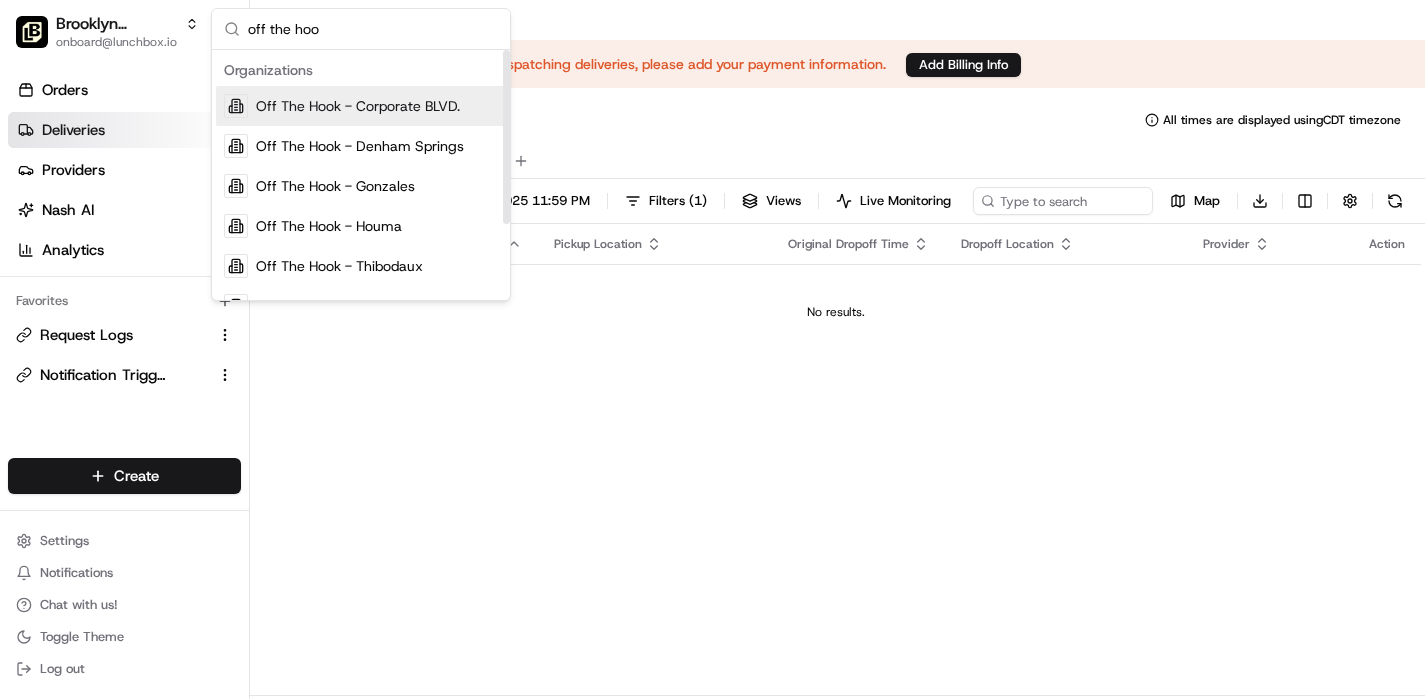 type on "off the hoo" 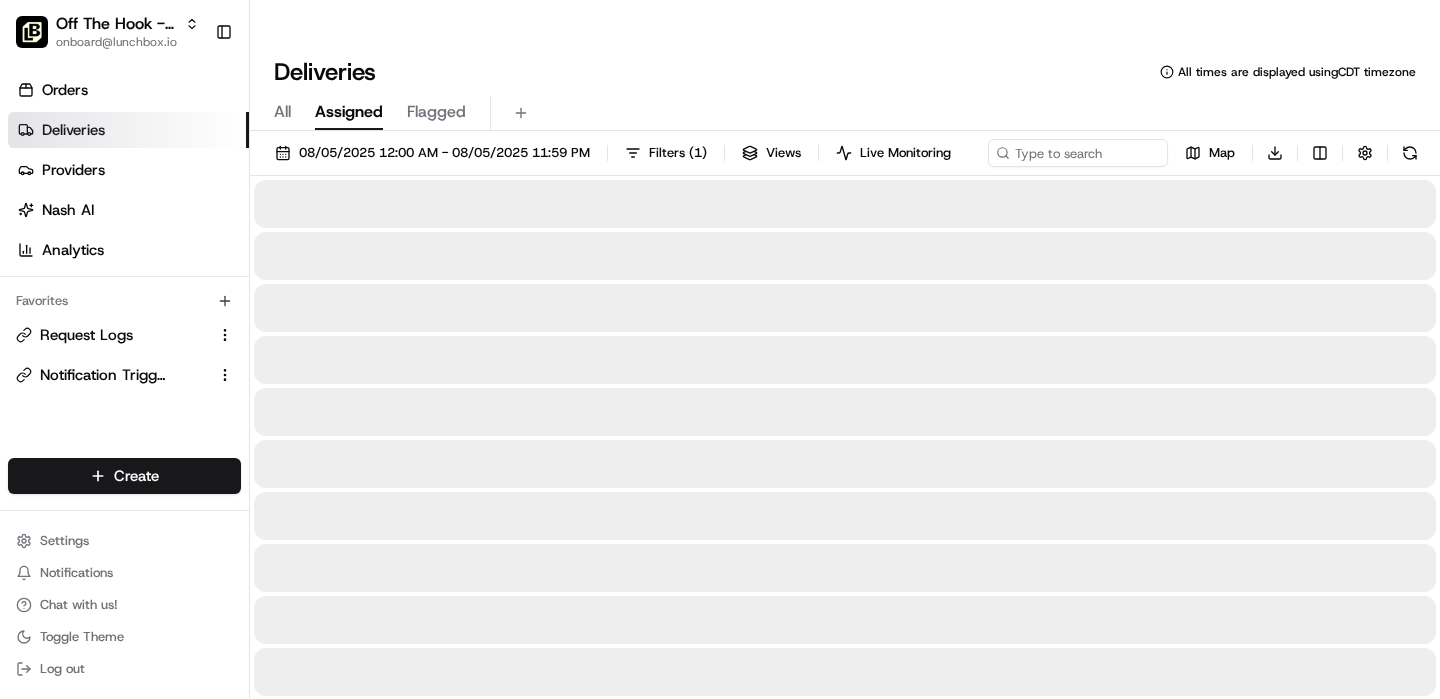 click on "Off The Hook - Corporate BLVD." at bounding box center [116, 24] 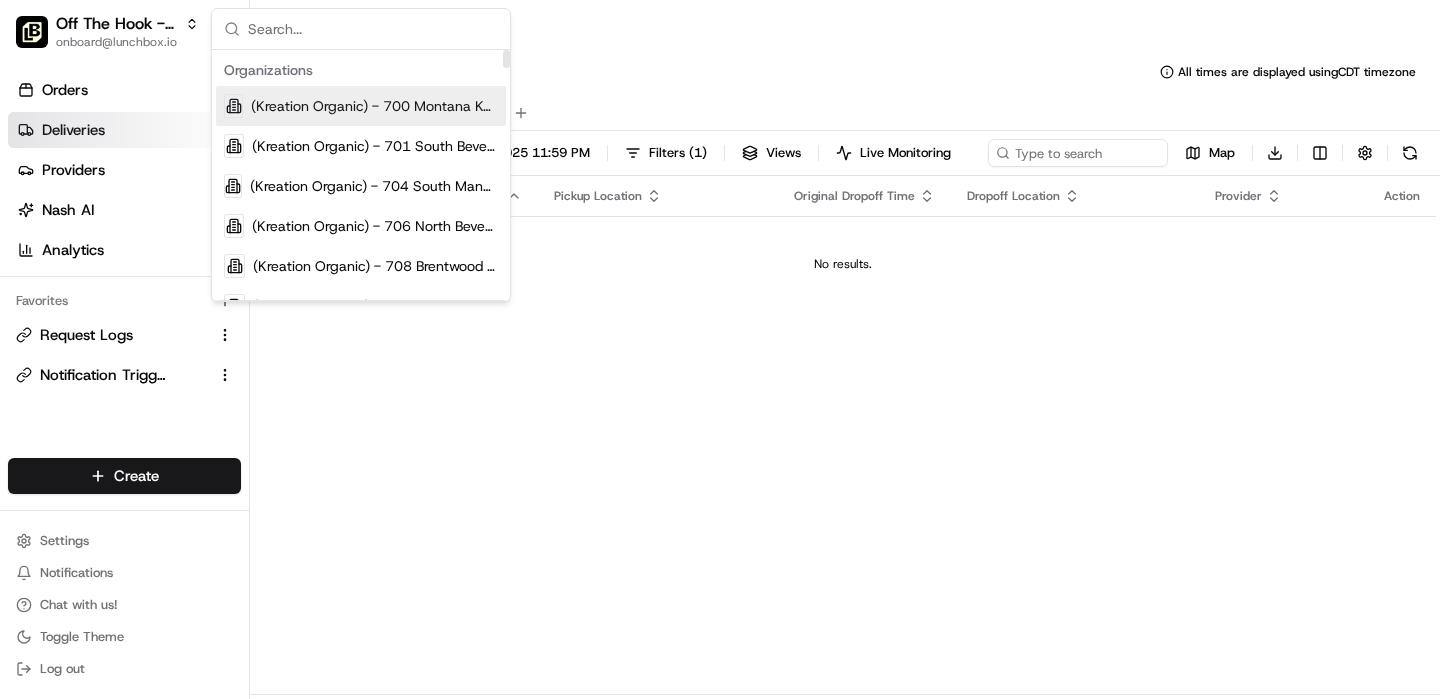 click on "All Assigned Flagged" at bounding box center (845, 109) 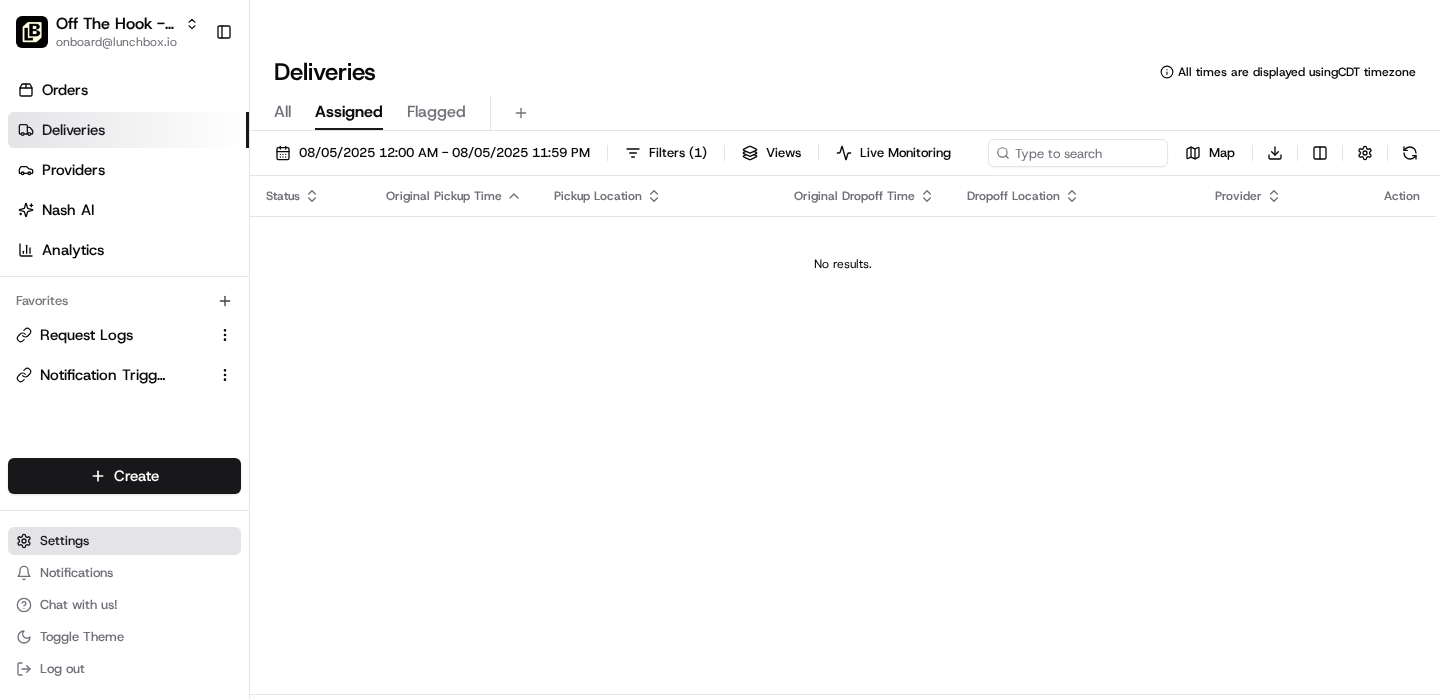 click on "Settings" at bounding box center [124, 541] 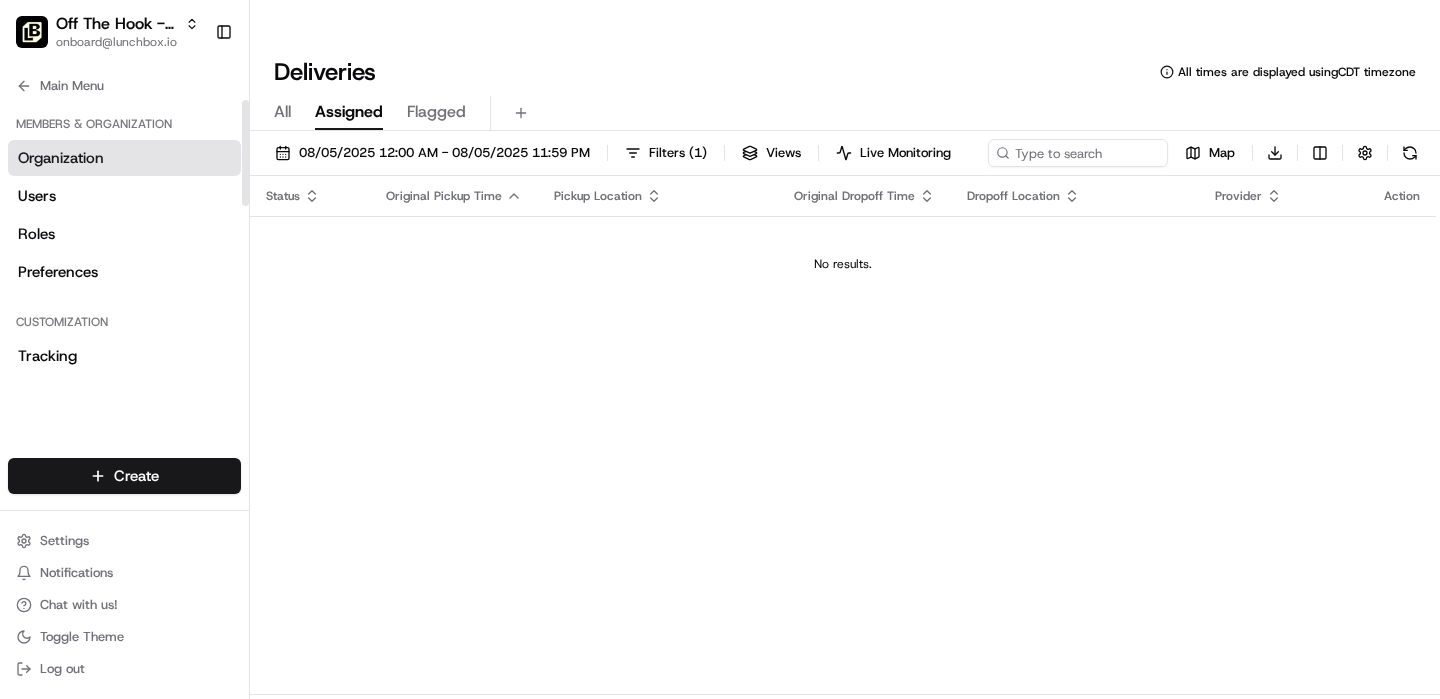 click on "Organization" at bounding box center (124, 158) 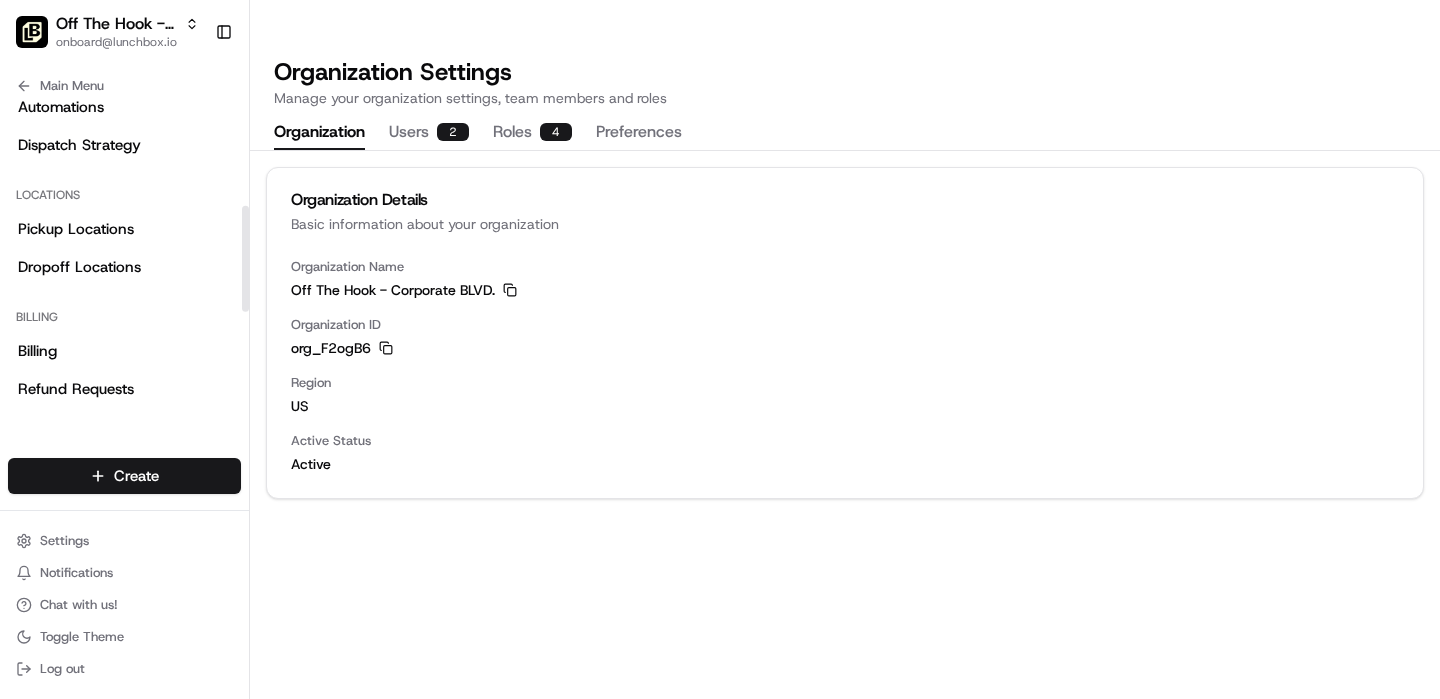 scroll, scrollTop: 357, scrollLeft: 0, axis: vertical 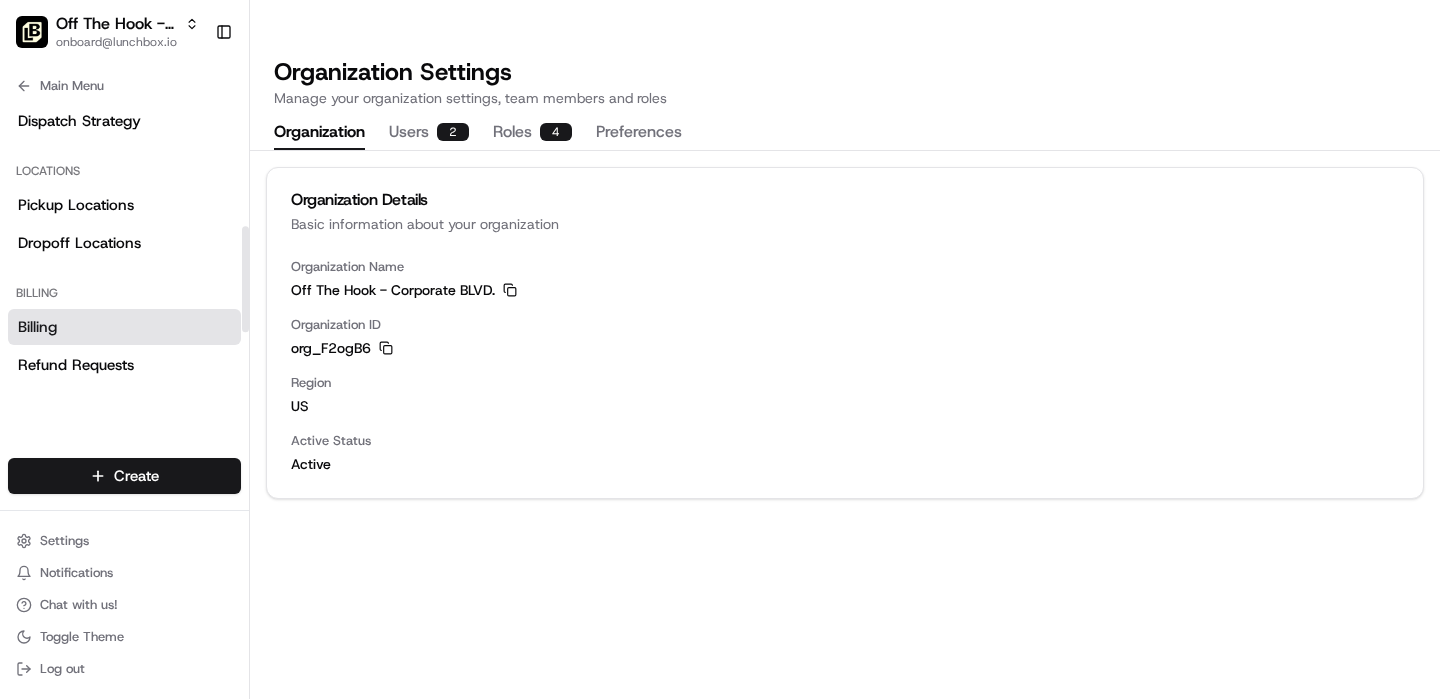 click on "Billing" at bounding box center (124, 327) 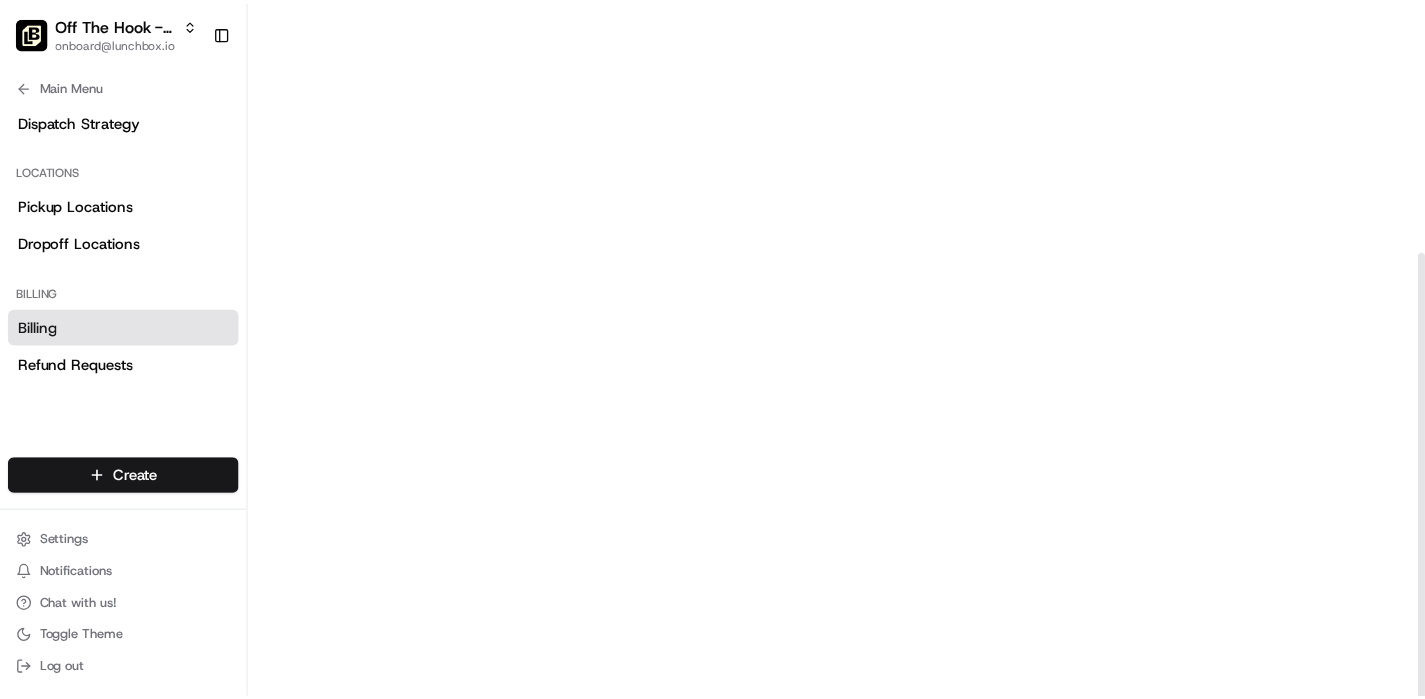 scroll, scrollTop: 0, scrollLeft: 0, axis: both 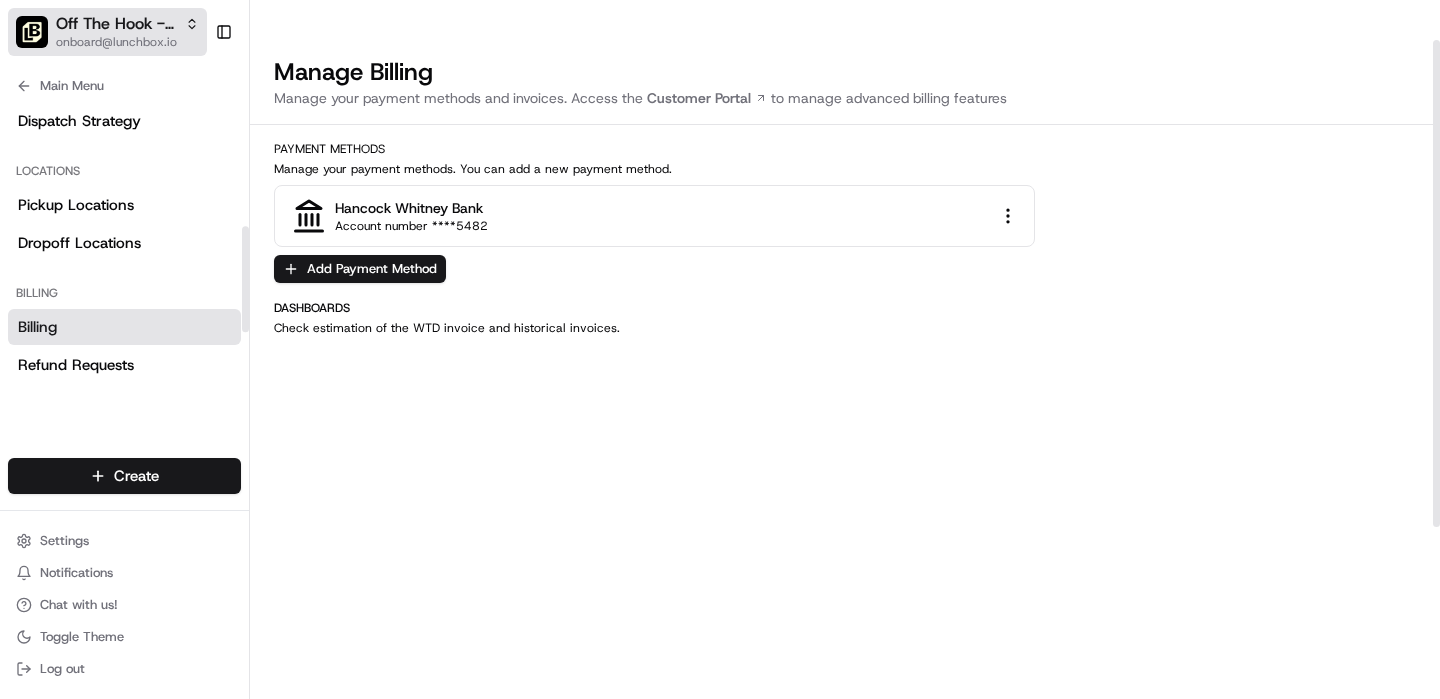 click on "Off The Hook - Corporate BLVD. [EMAIL]" at bounding box center (107, 32) 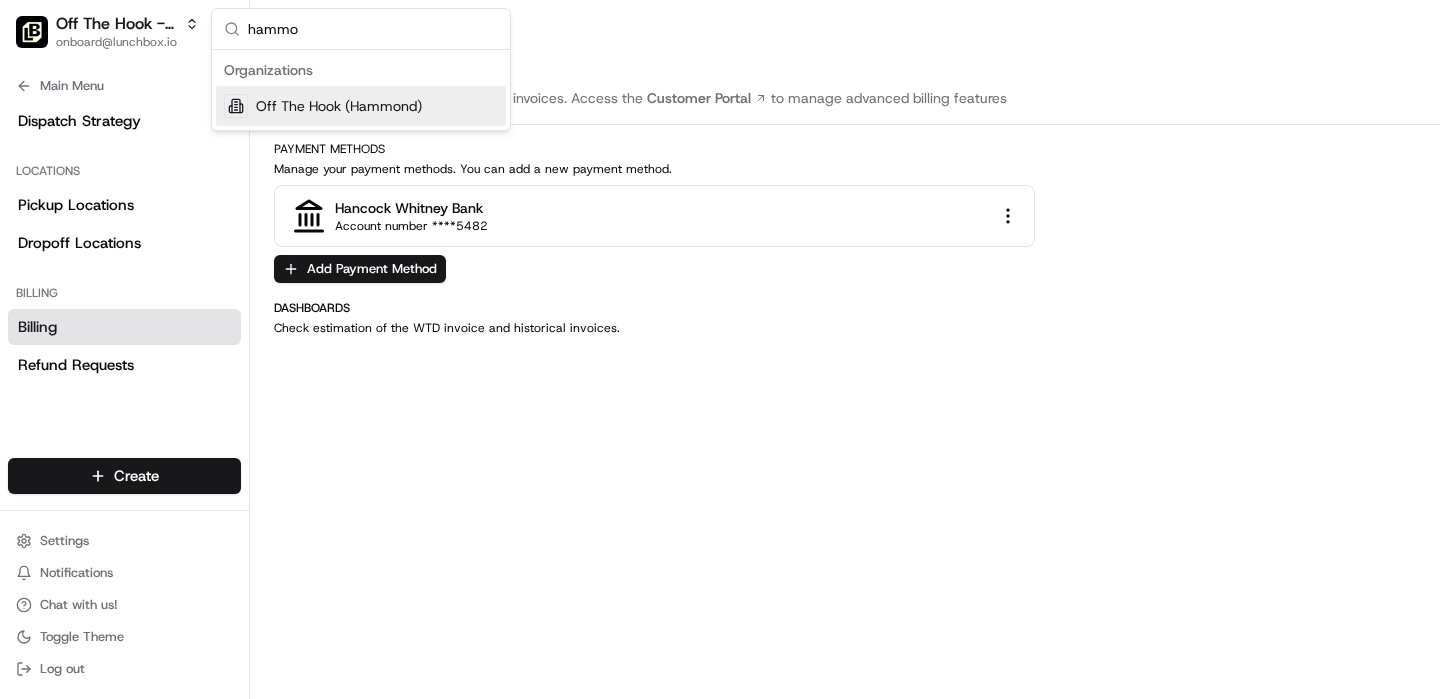 type on "hammon" 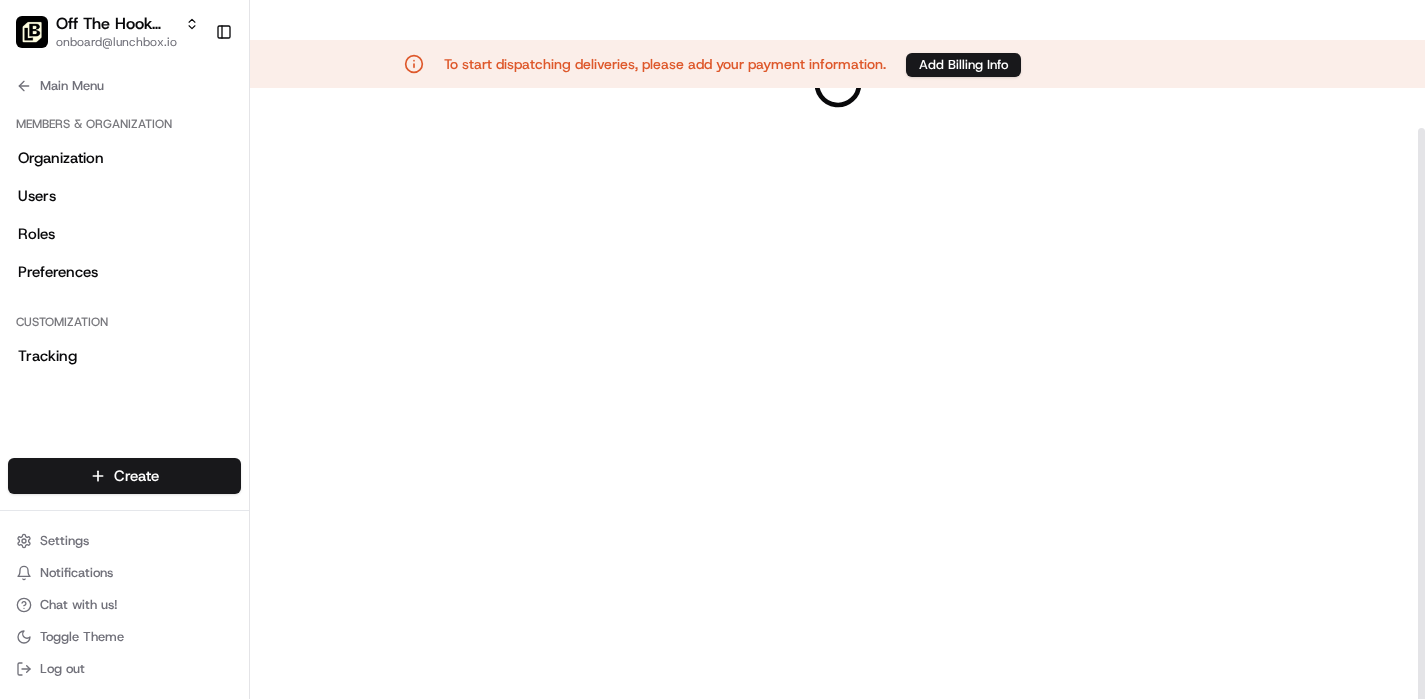 scroll, scrollTop: 0, scrollLeft: 0, axis: both 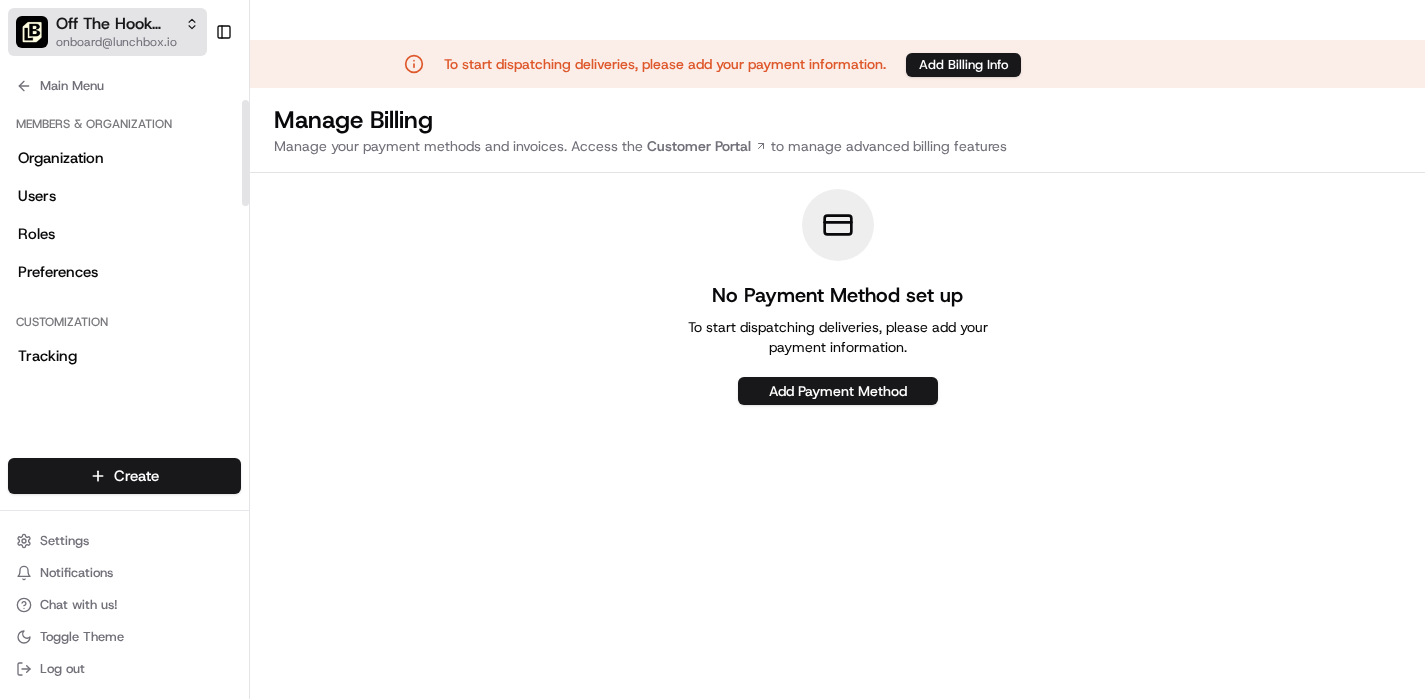 click on "Off The Hook (Hammond)" at bounding box center (116, 24) 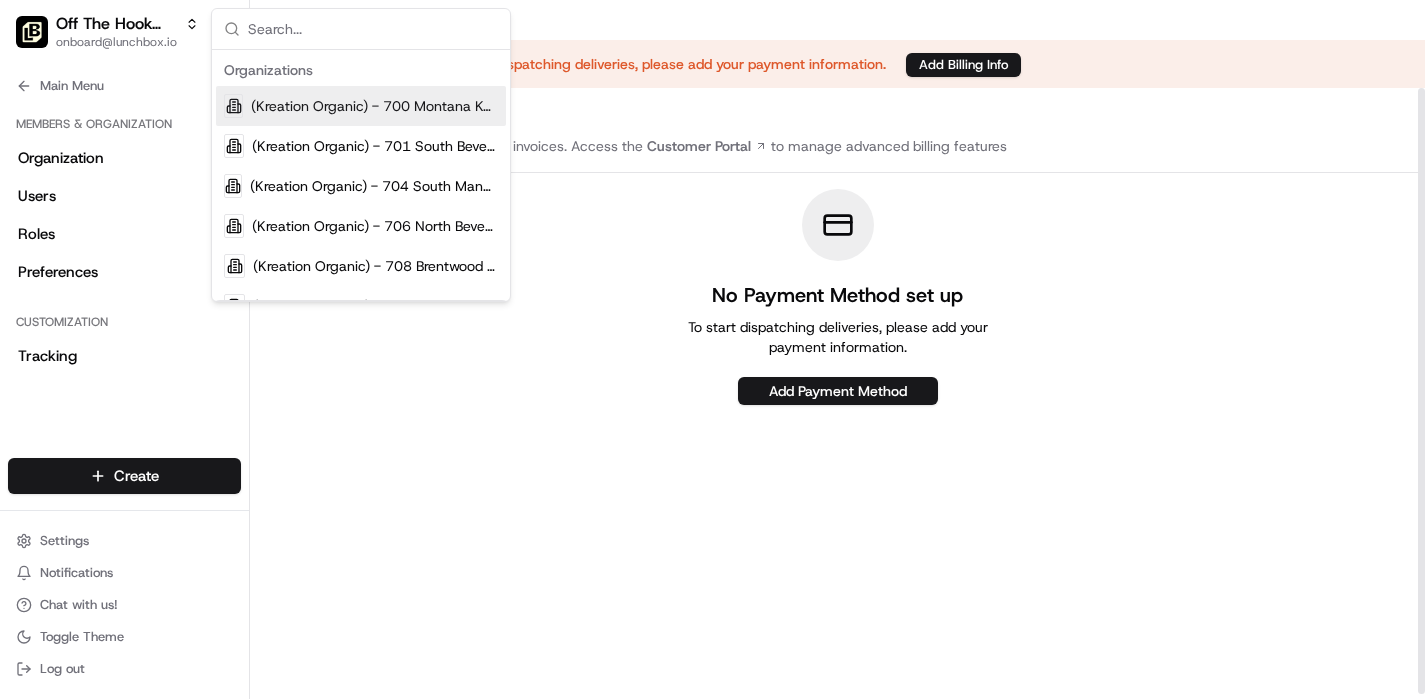 click on "No Payment Method set up To start dispatching deliveries, please add your payment information. Add Payment Method" at bounding box center (837, 297) 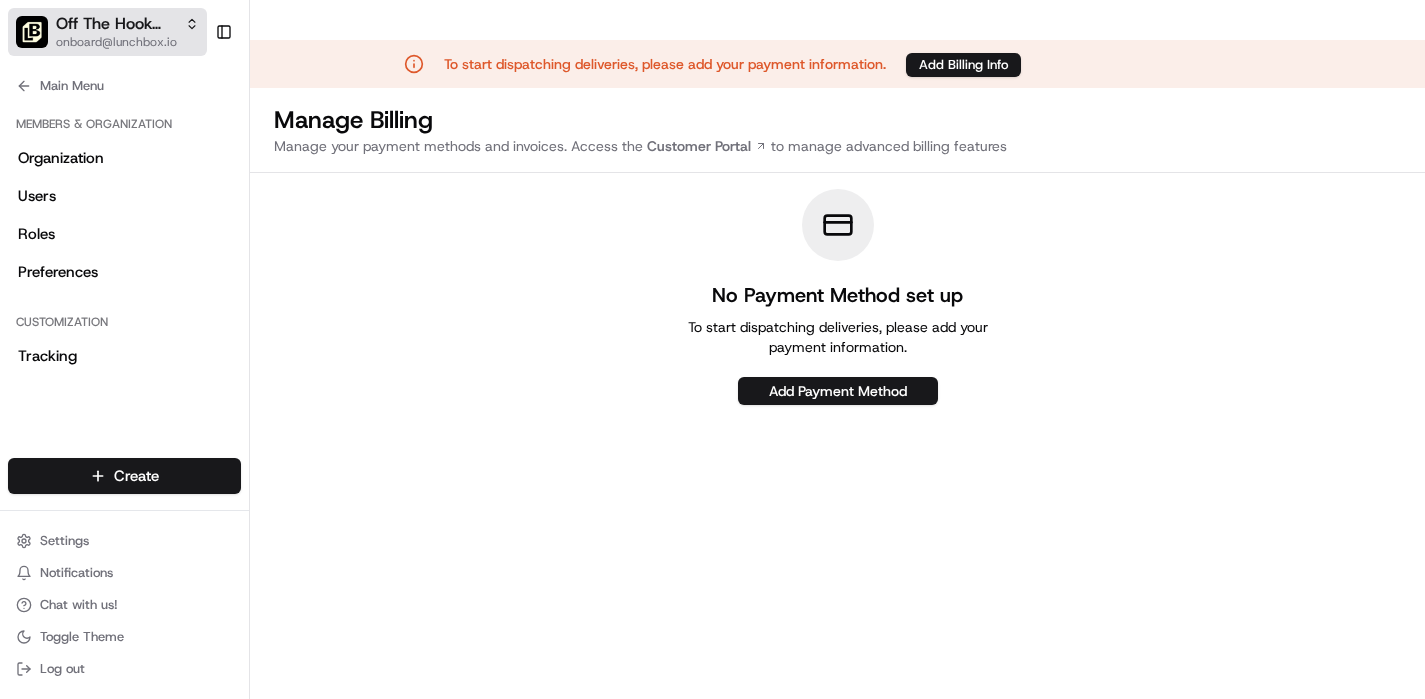 click on "onboard@lunchbox.io" at bounding box center [127, 42] 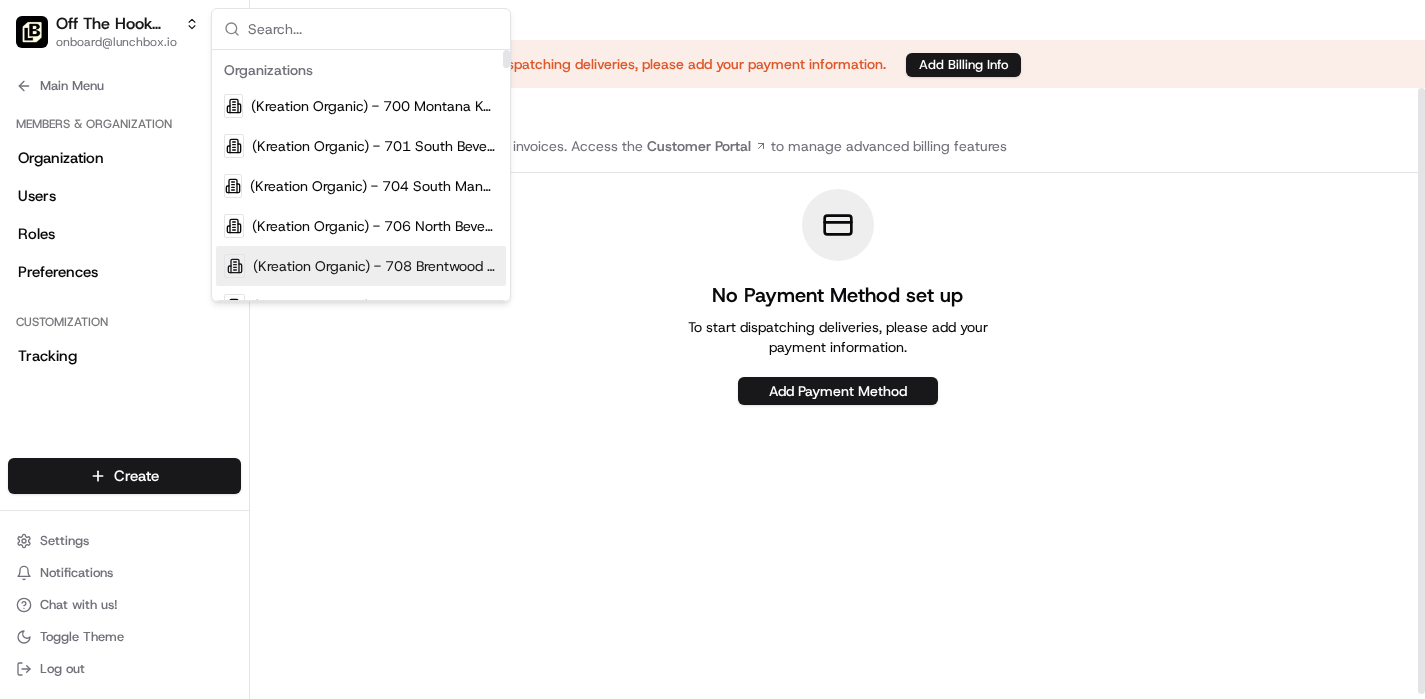 click on "Manage Billing Manage your payment methods and invoices. Access the Customer Portal to manage advanced billing features No Payment Method set up To start dispatching deliveries, please add your payment information. Add Payment Method" at bounding box center [837, 437] 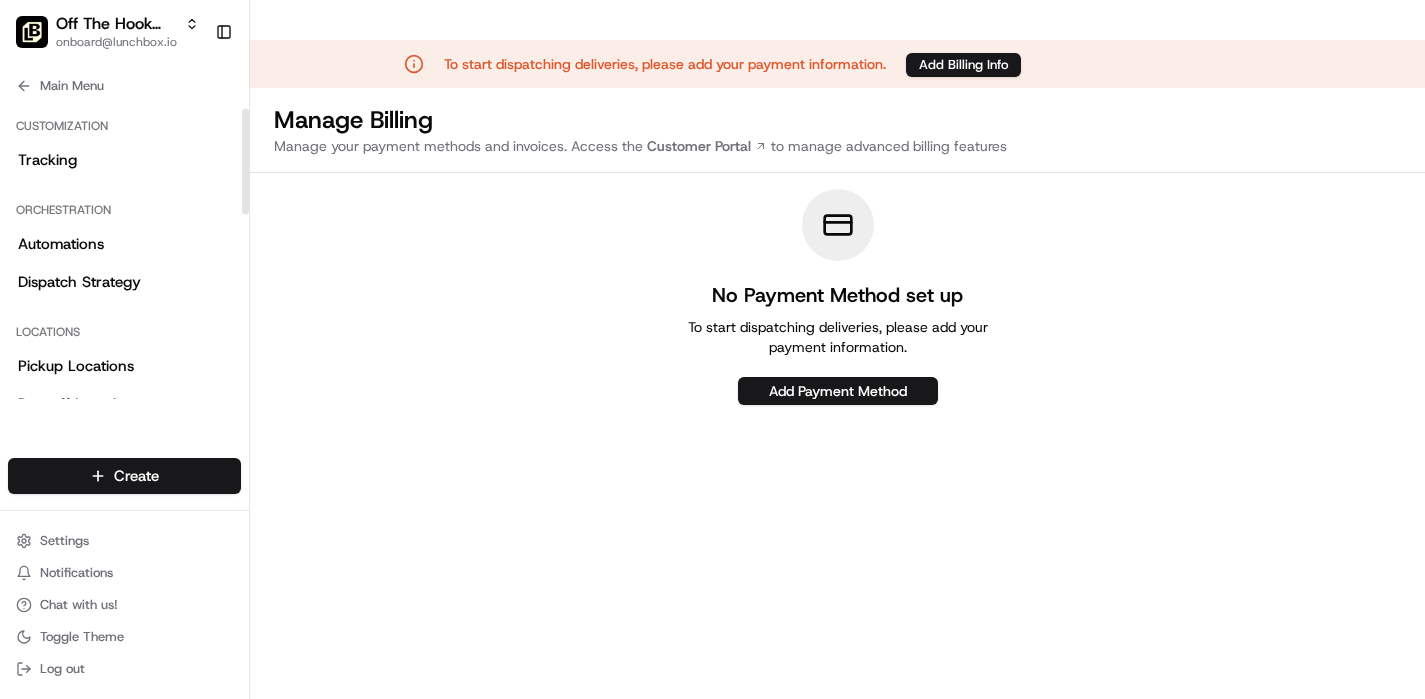 scroll, scrollTop: 0, scrollLeft: 0, axis: both 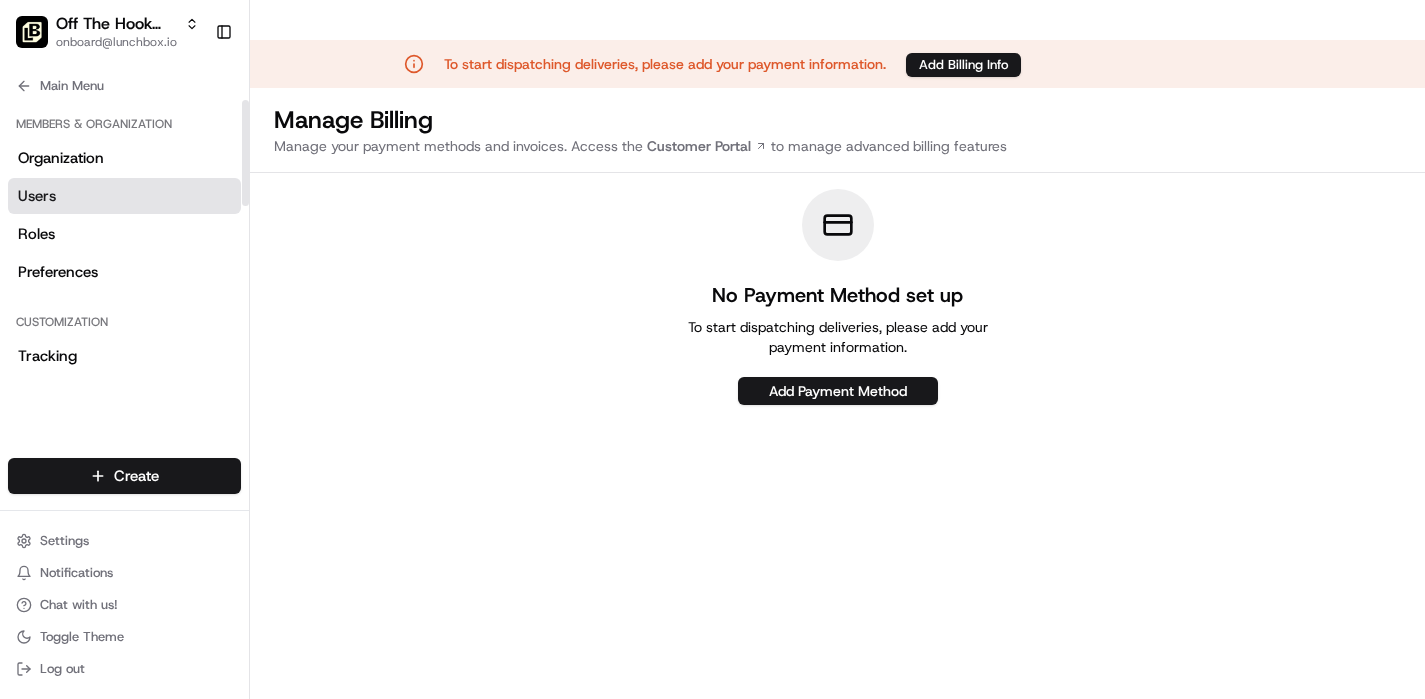 click on "Users" at bounding box center (124, 196) 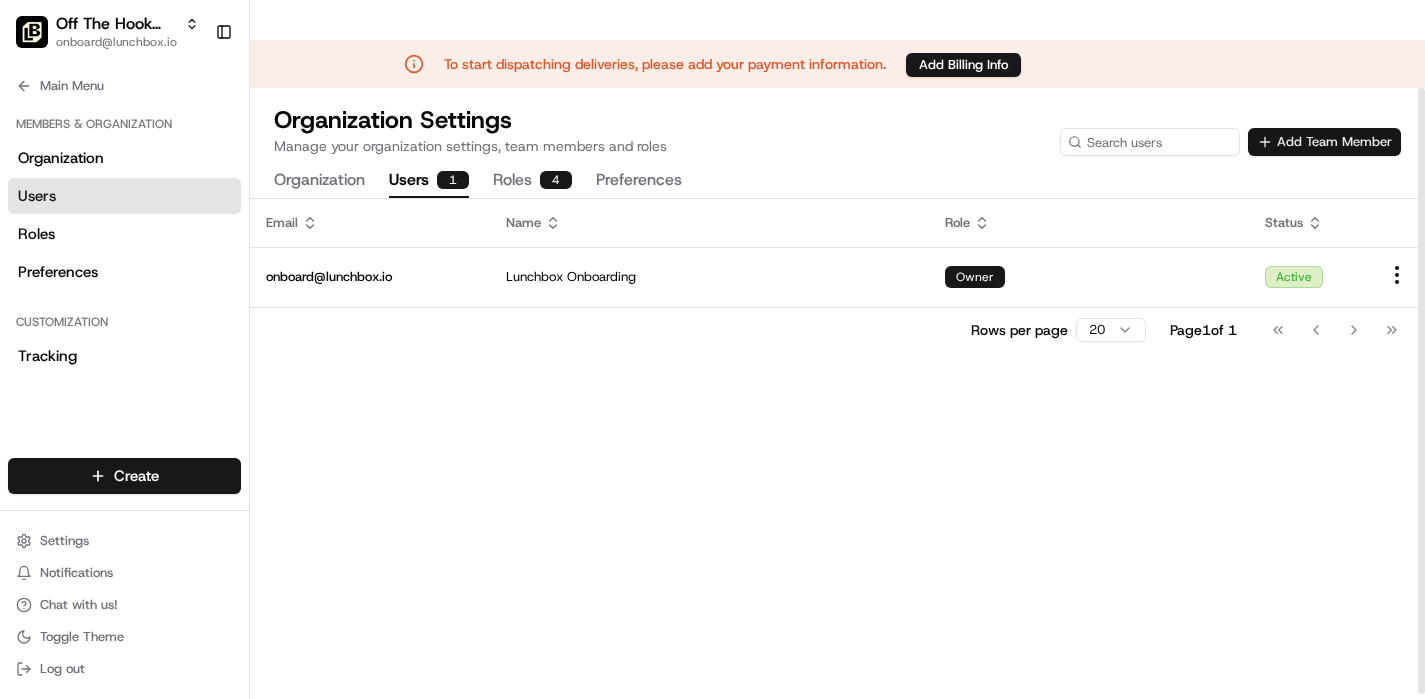 click on "Add Team Member" at bounding box center (1324, 142) 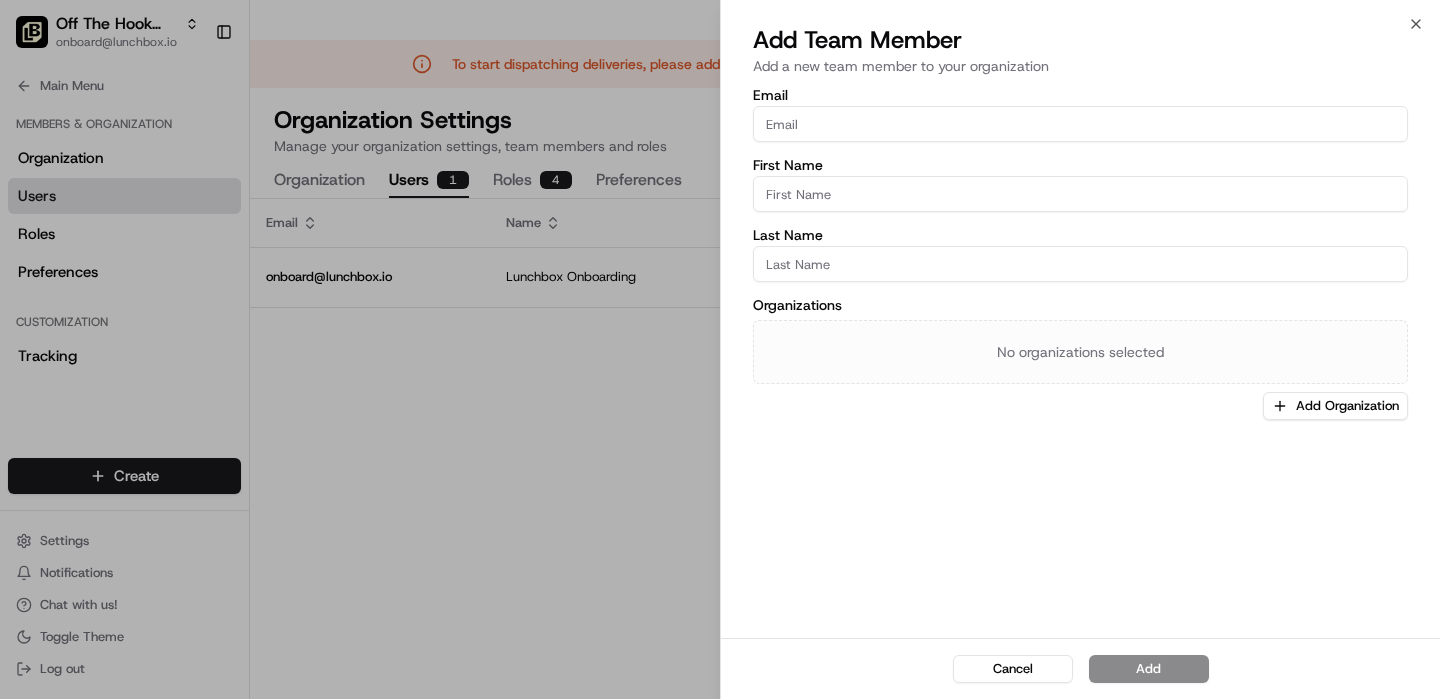 click on "Email" at bounding box center (1080, 124) 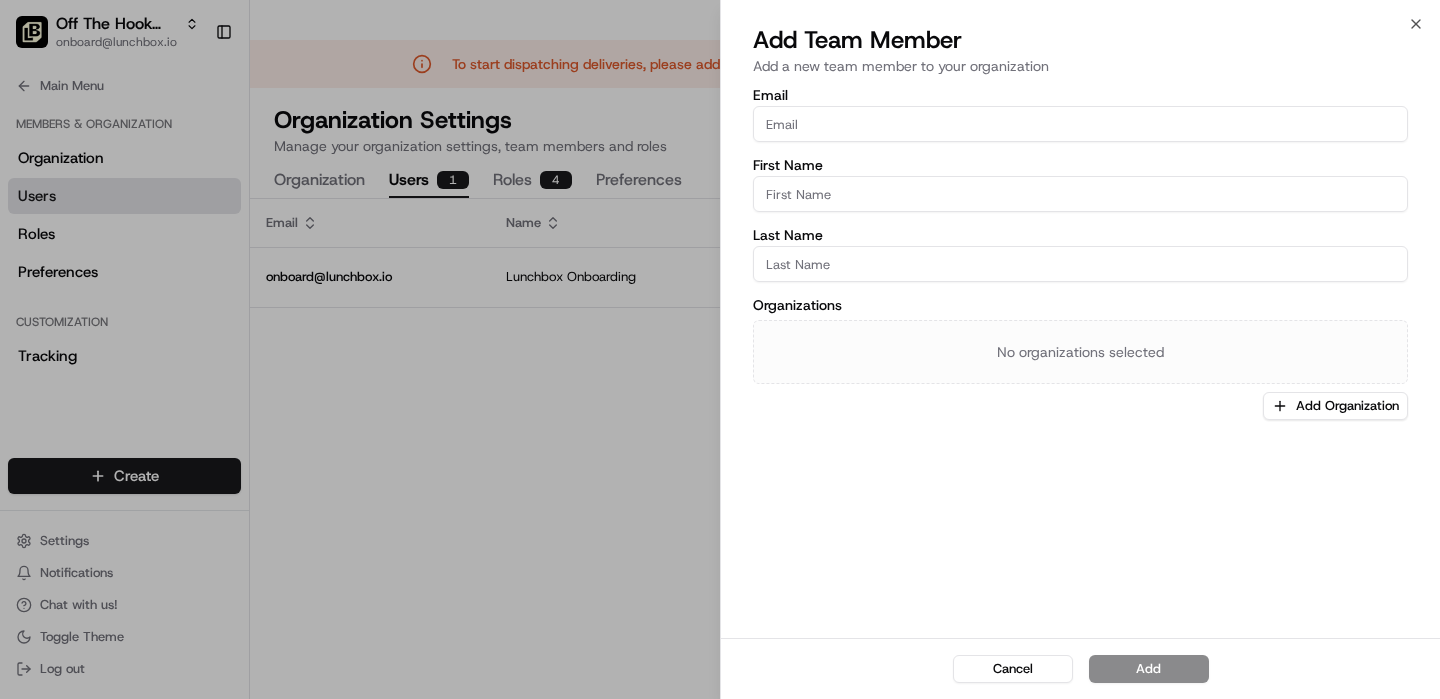 type on "J" 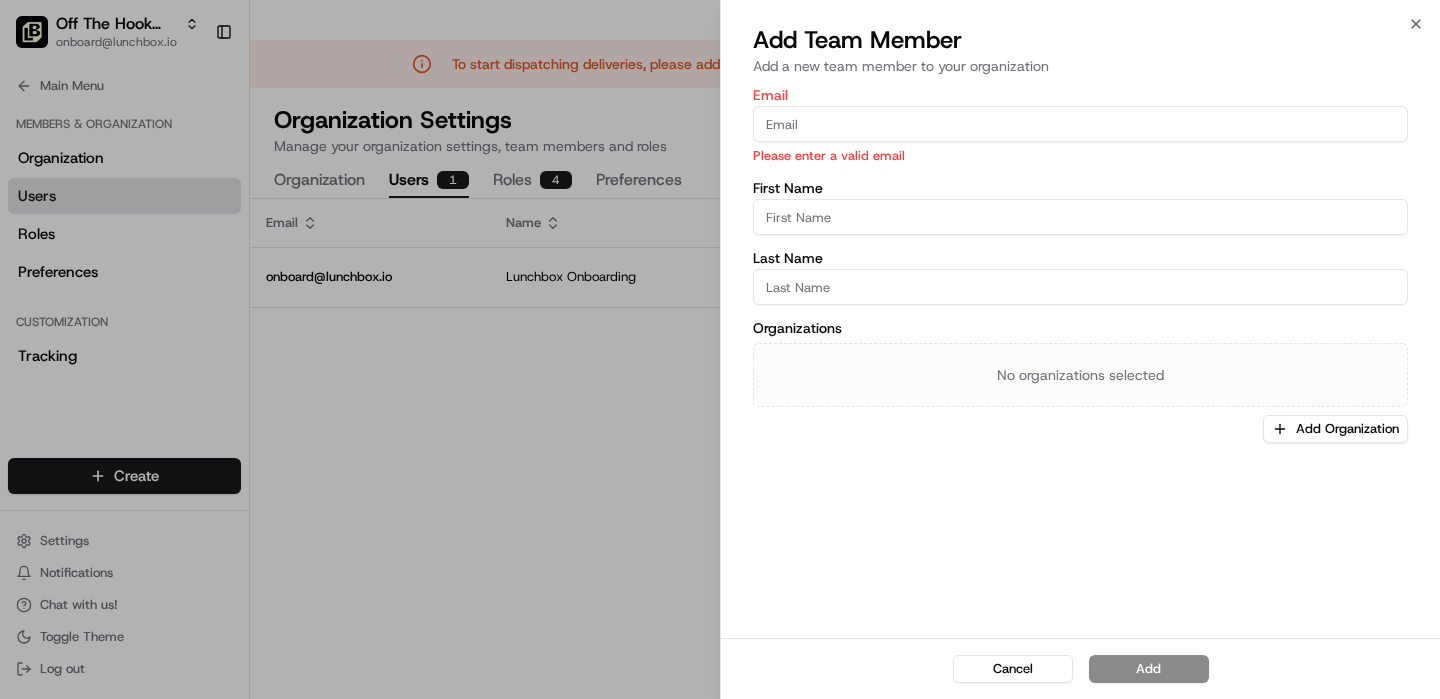 paste on "[EMAIL]" 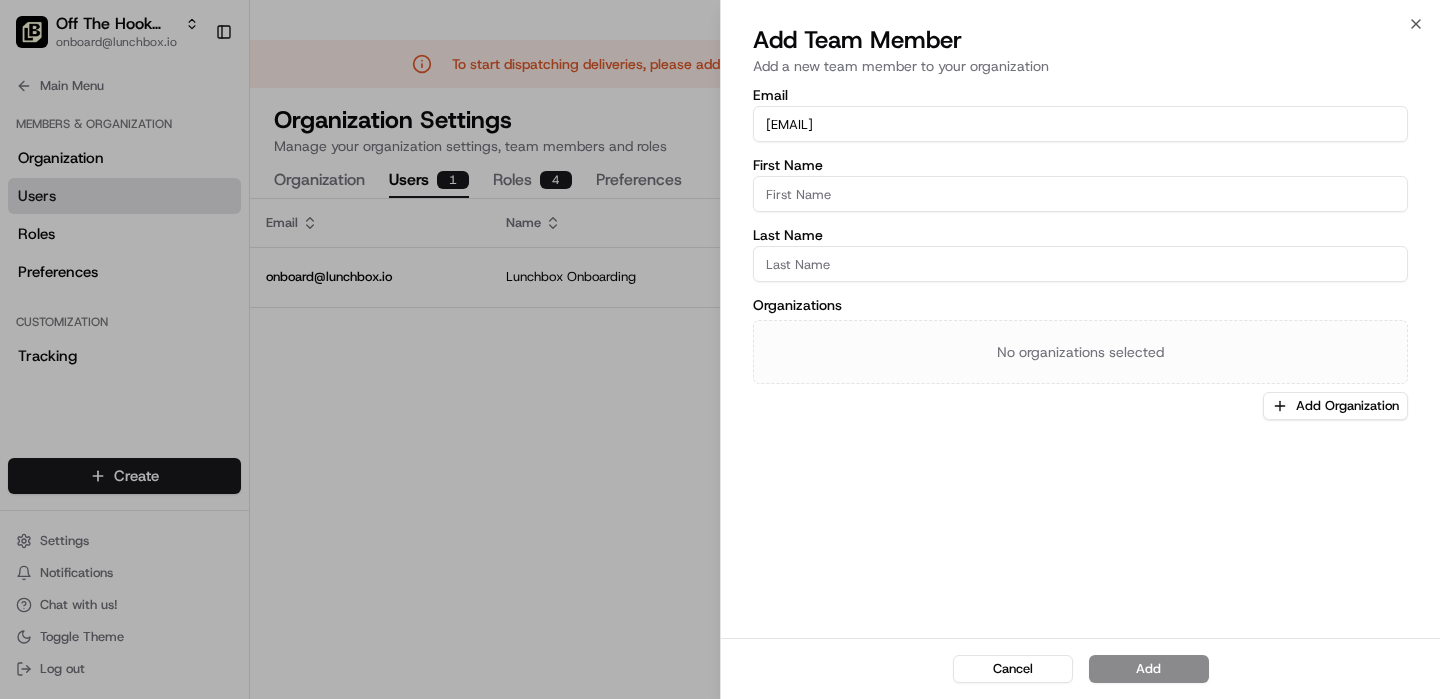 type on "[EMAIL]" 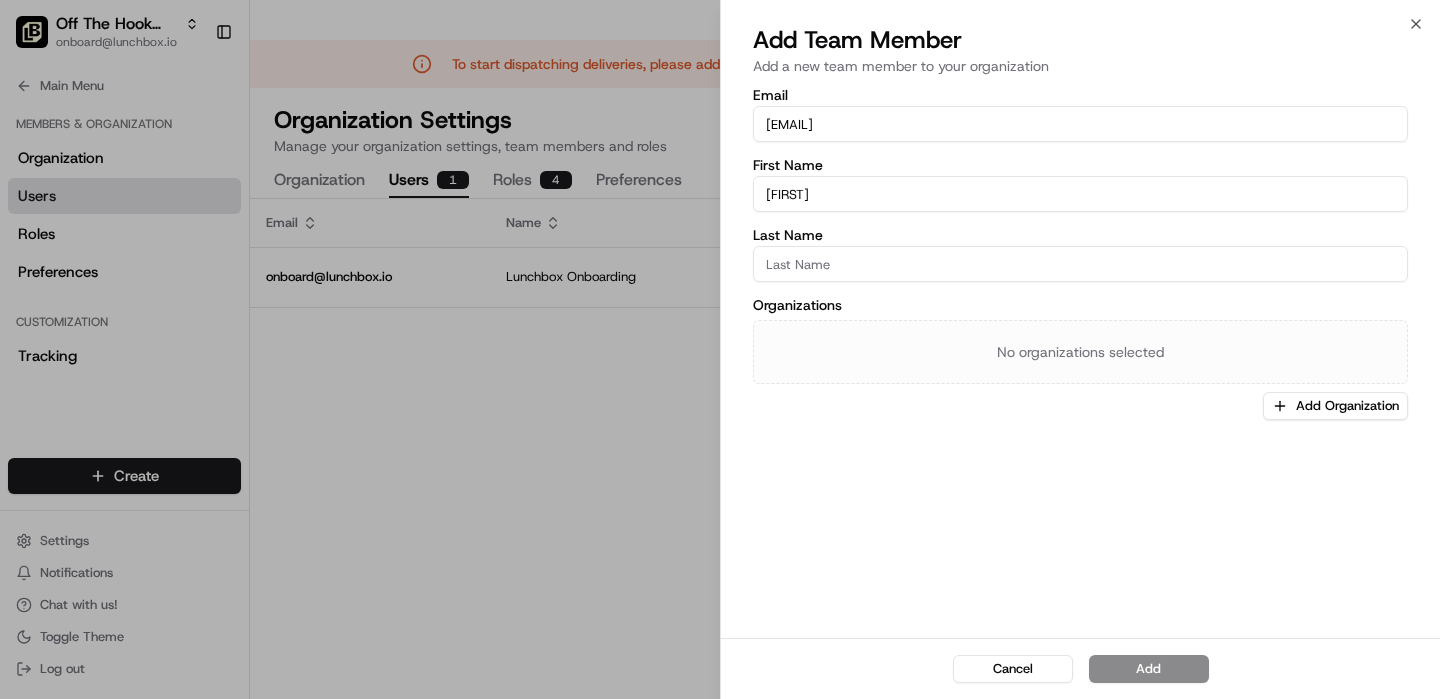 type on "[FIRST]" 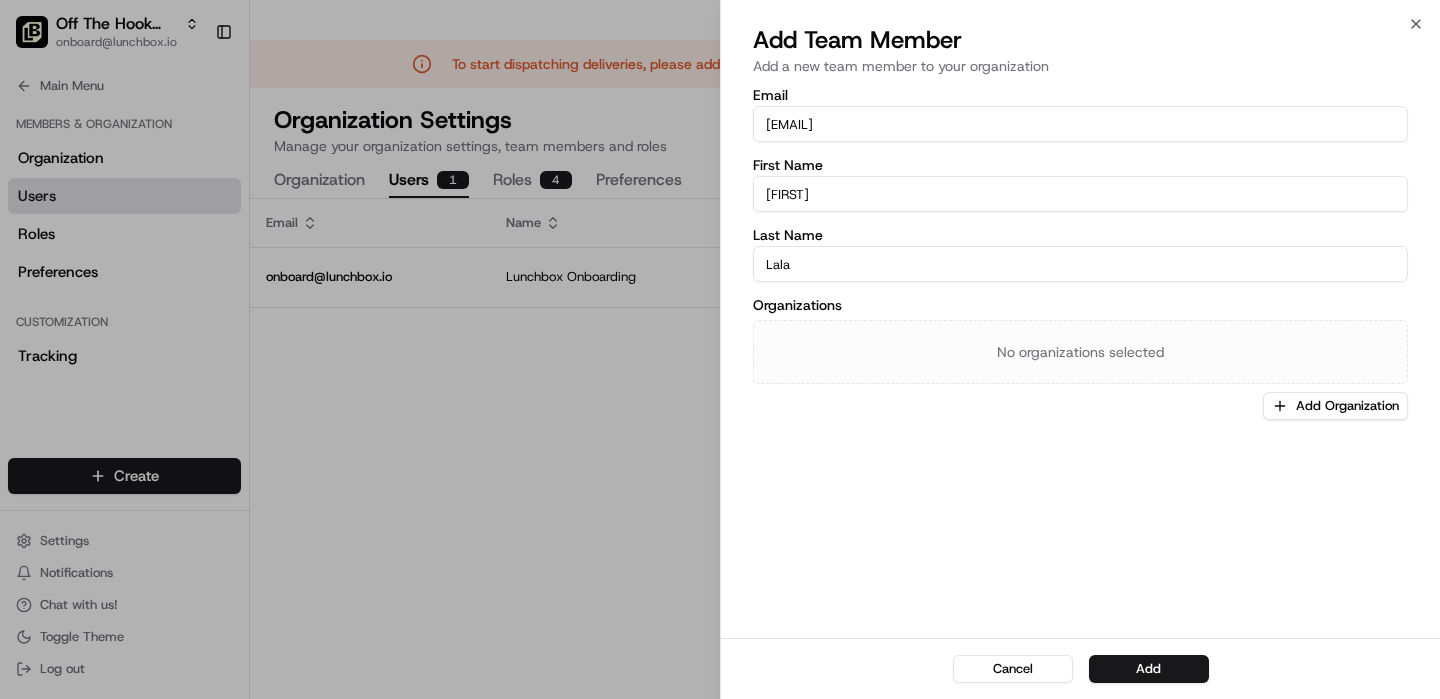 type on "Lala" 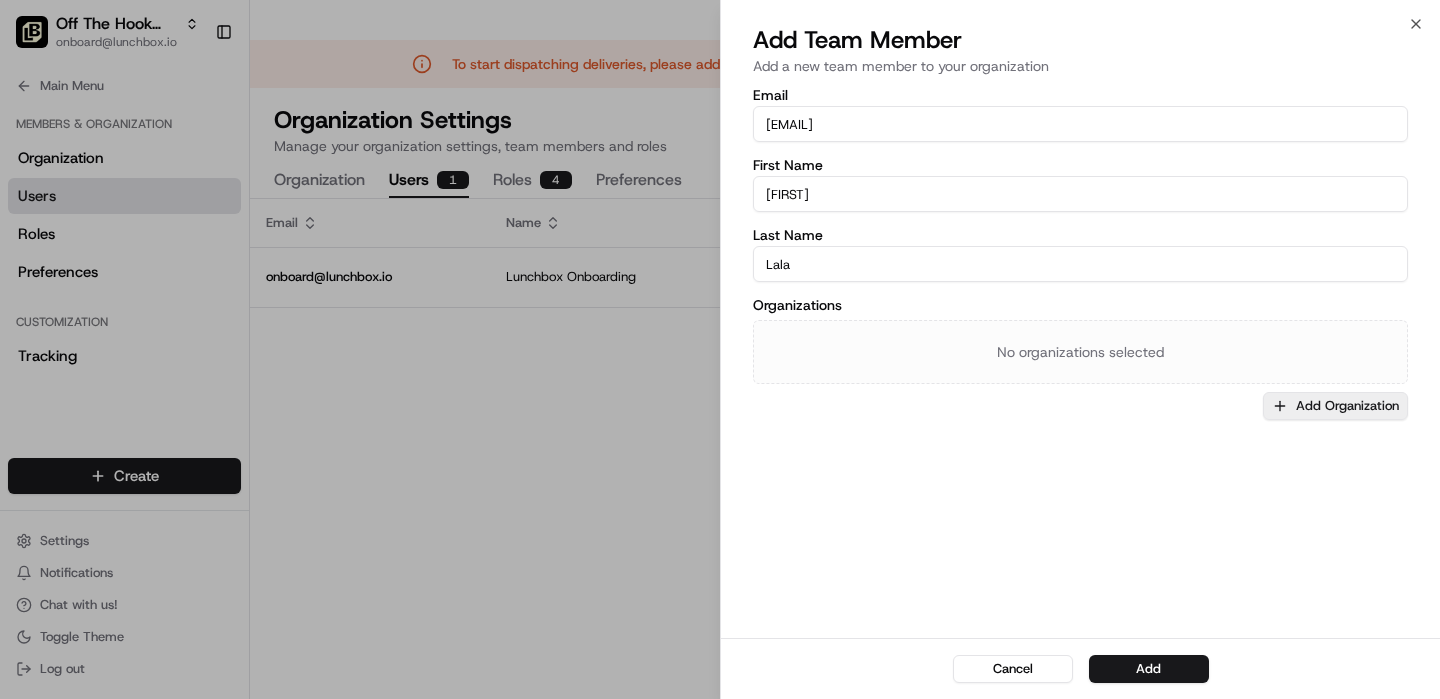 click on "Add Organization" at bounding box center (1335, 406) 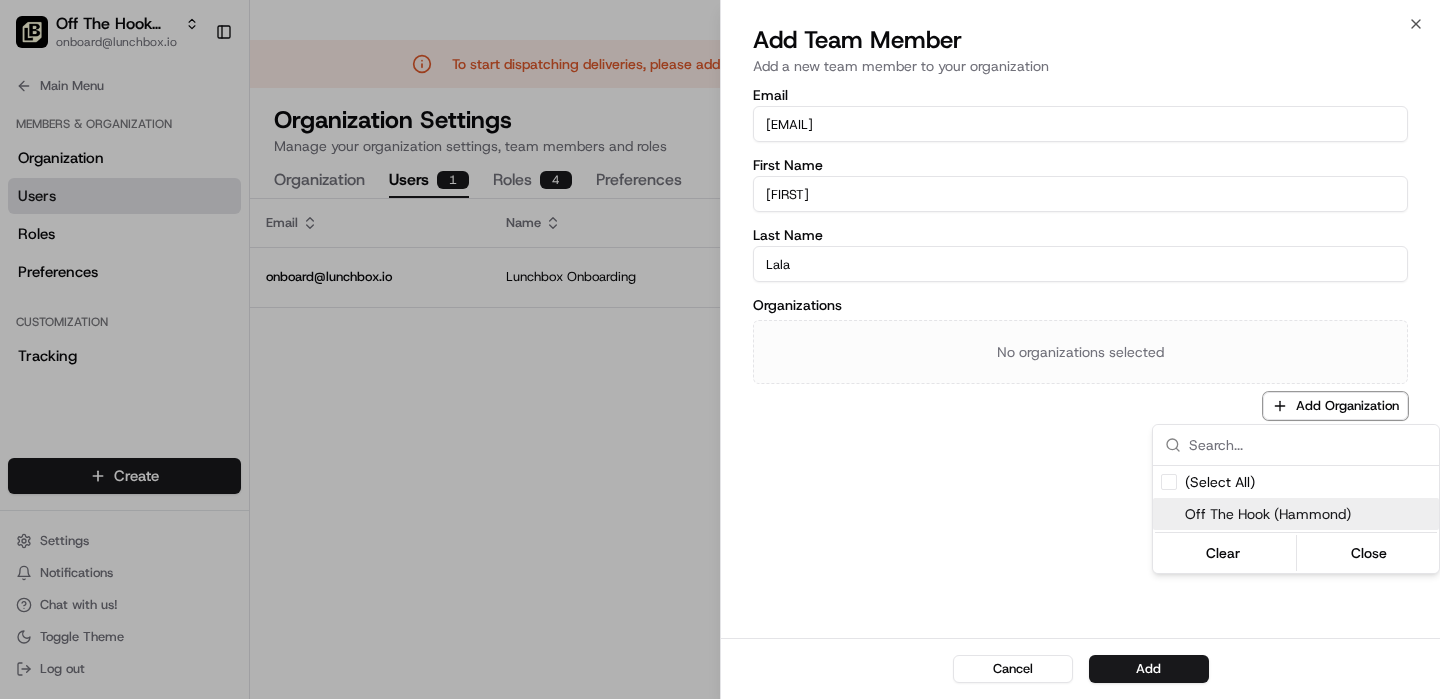 click on "Off The Hook (Hammond)" at bounding box center [1308, 514] 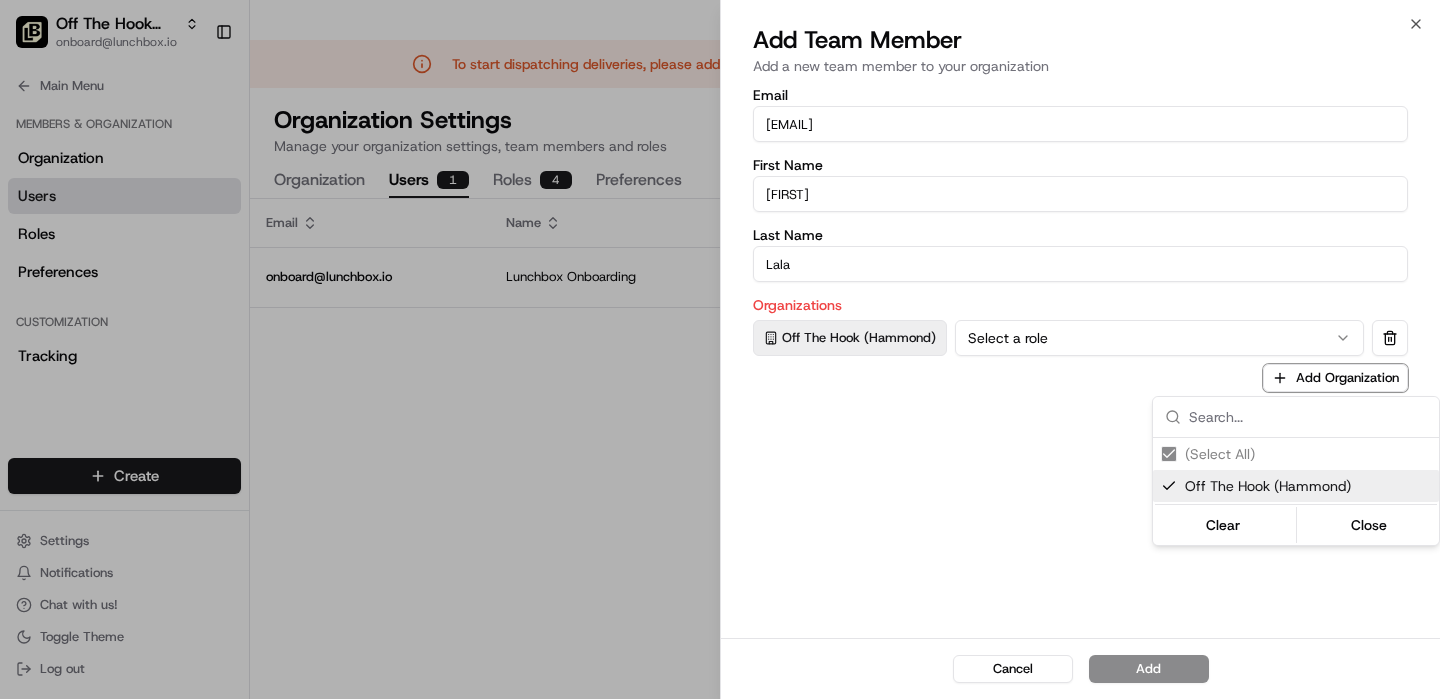 click at bounding box center [720, 349] 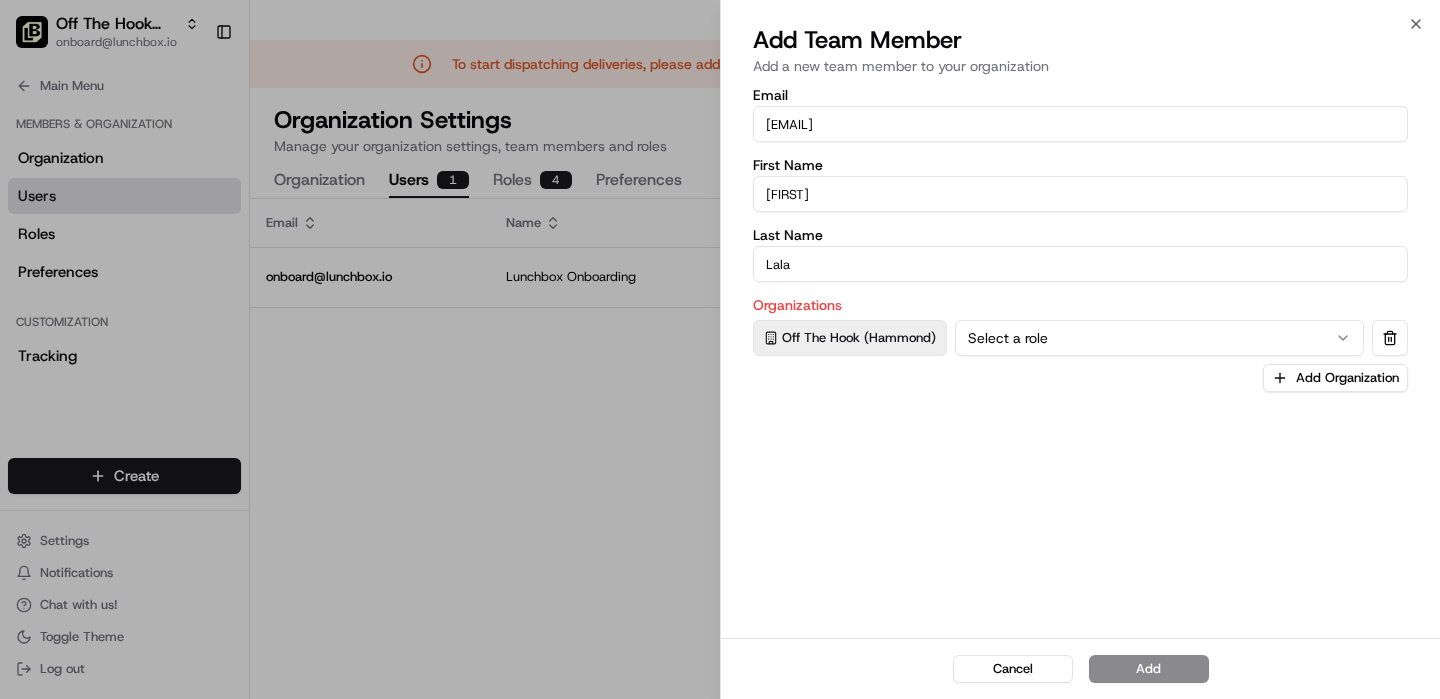 click on "Select a role" at bounding box center (1159, 338) 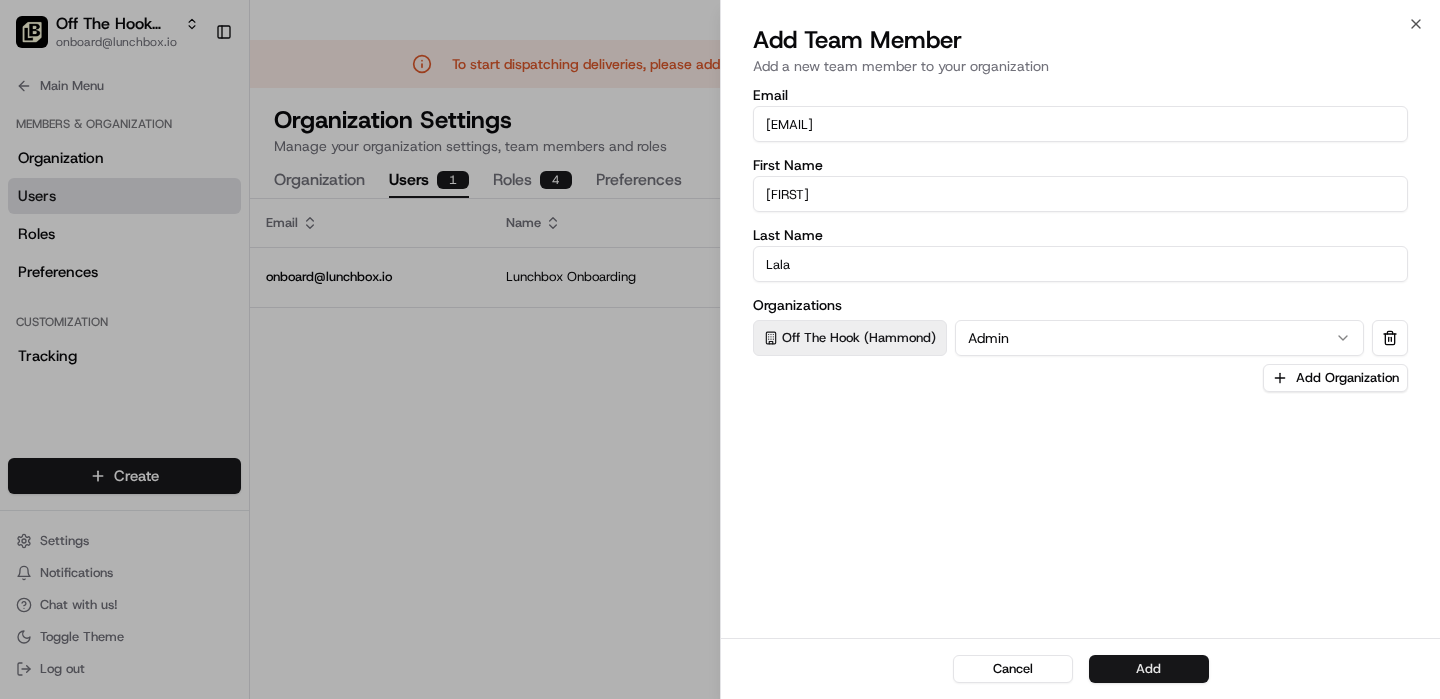 click on "Add" at bounding box center [1149, 669] 